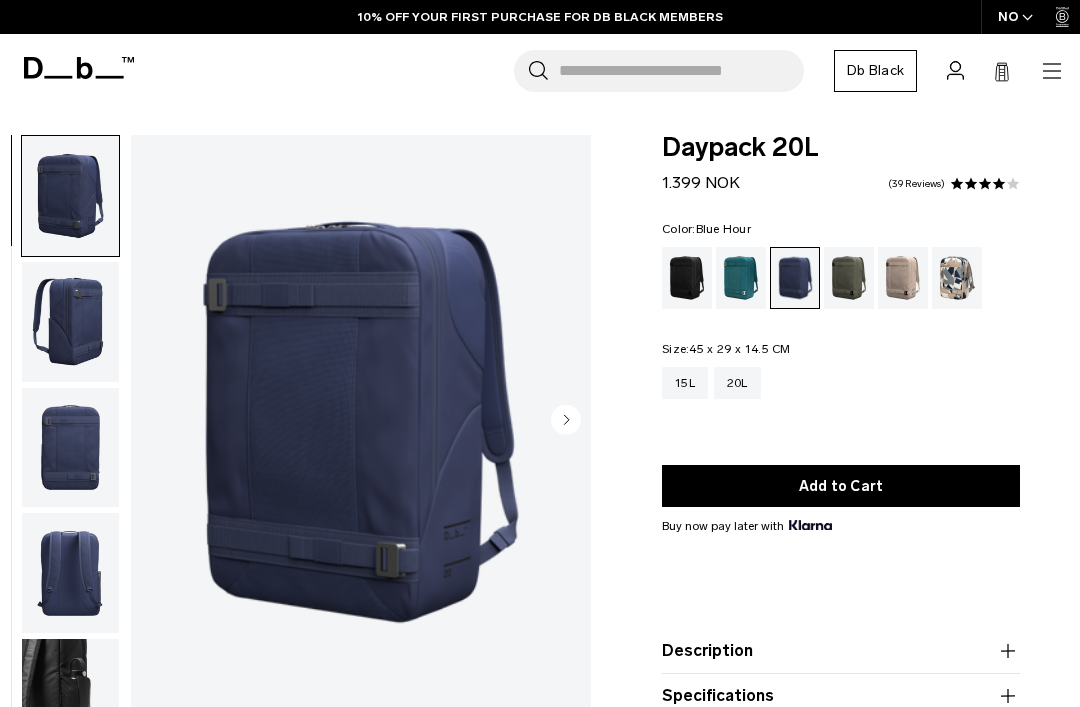 scroll, scrollTop: 0, scrollLeft: 0, axis: both 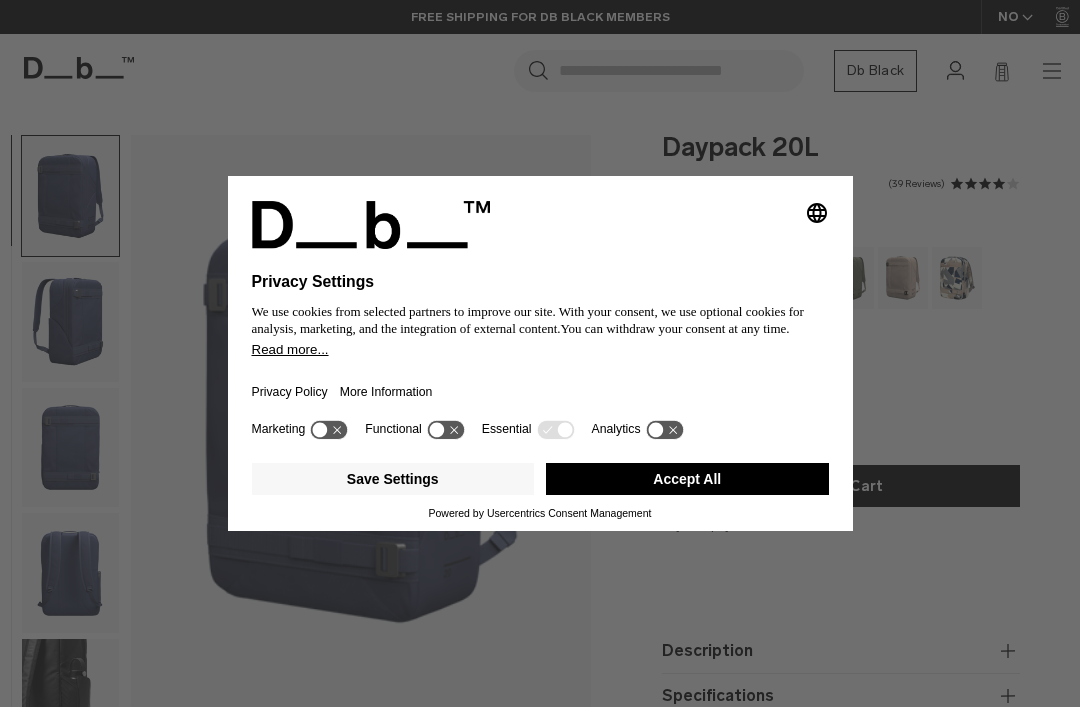 click on "Save Settings" at bounding box center [393, 479] 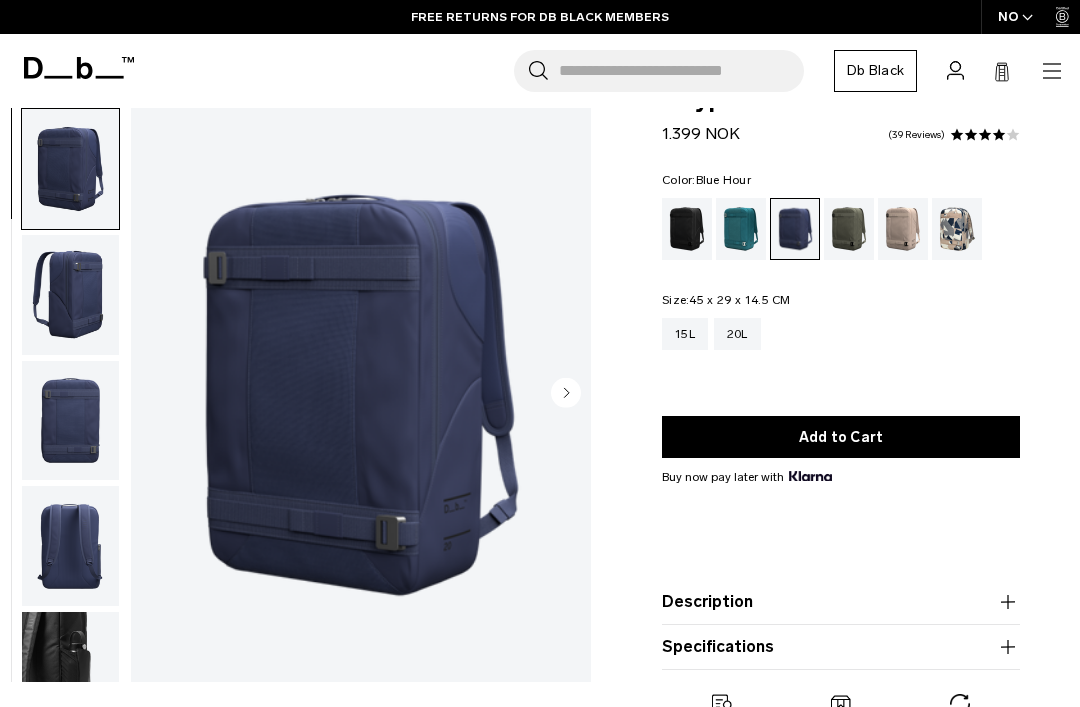 scroll, scrollTop: 0, scrollLeft: 0, axis: both 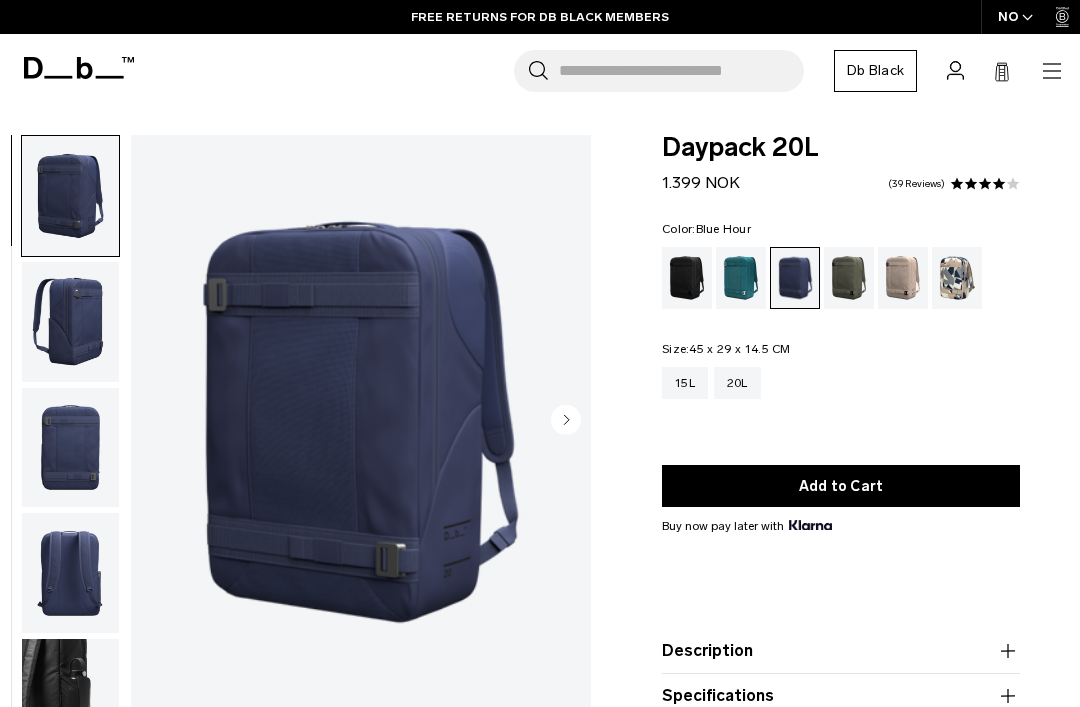 click 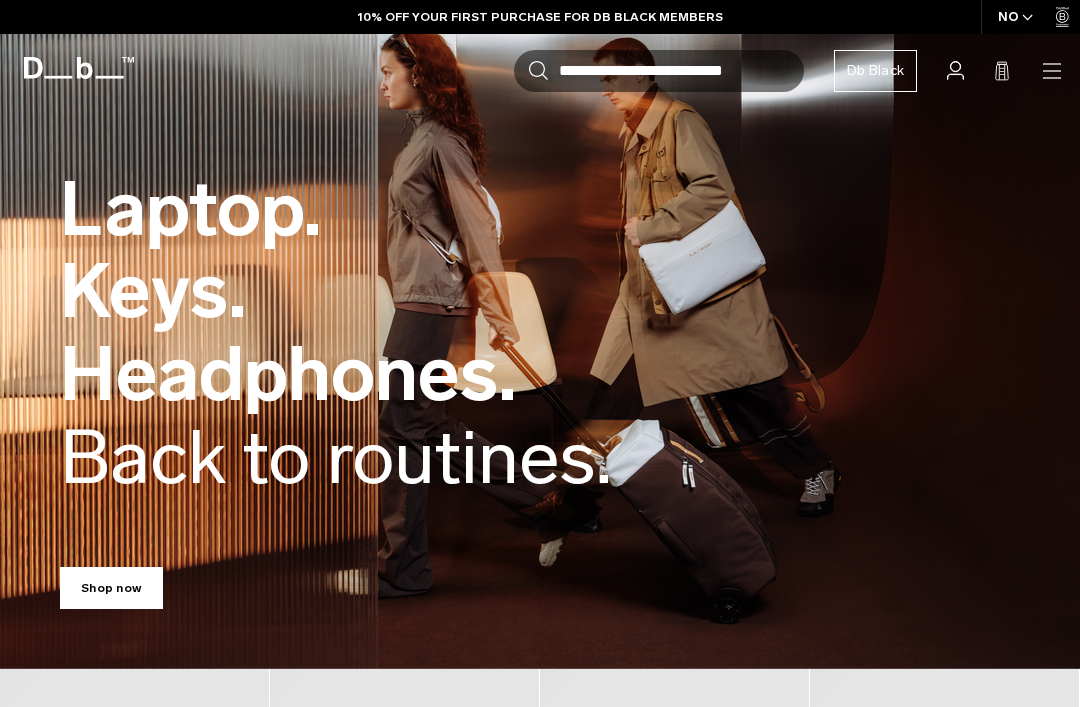scroll, scrollTop: 0, scrollLeft: 0, axis: both 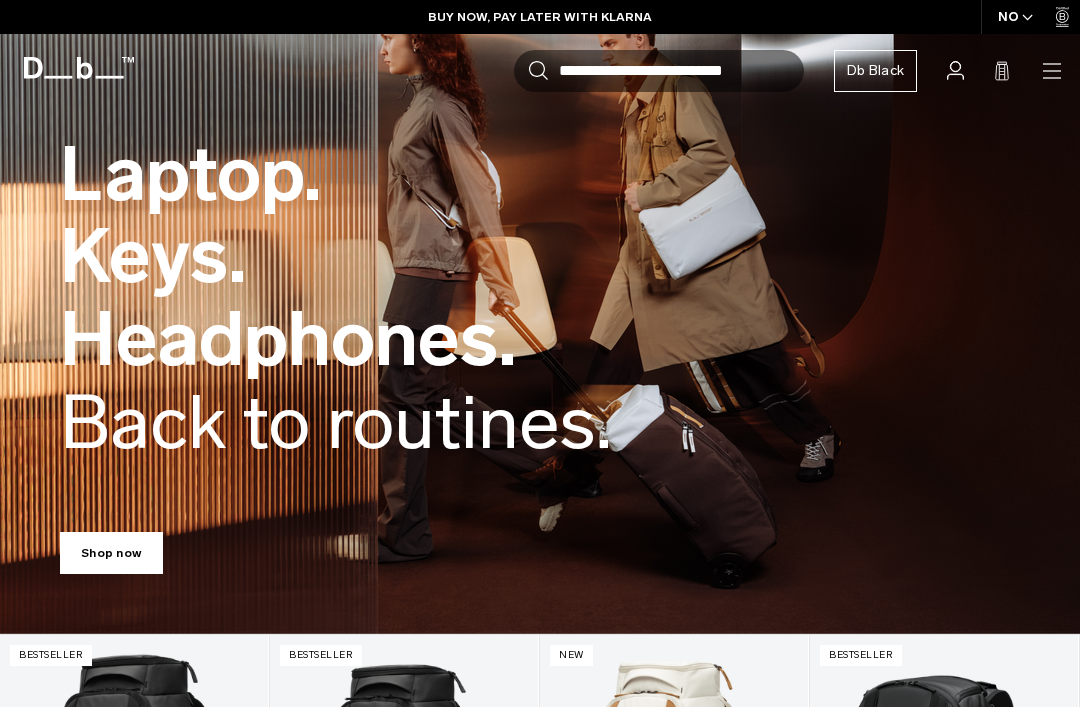 click on "Shop now" at bounding box center (111, 553) 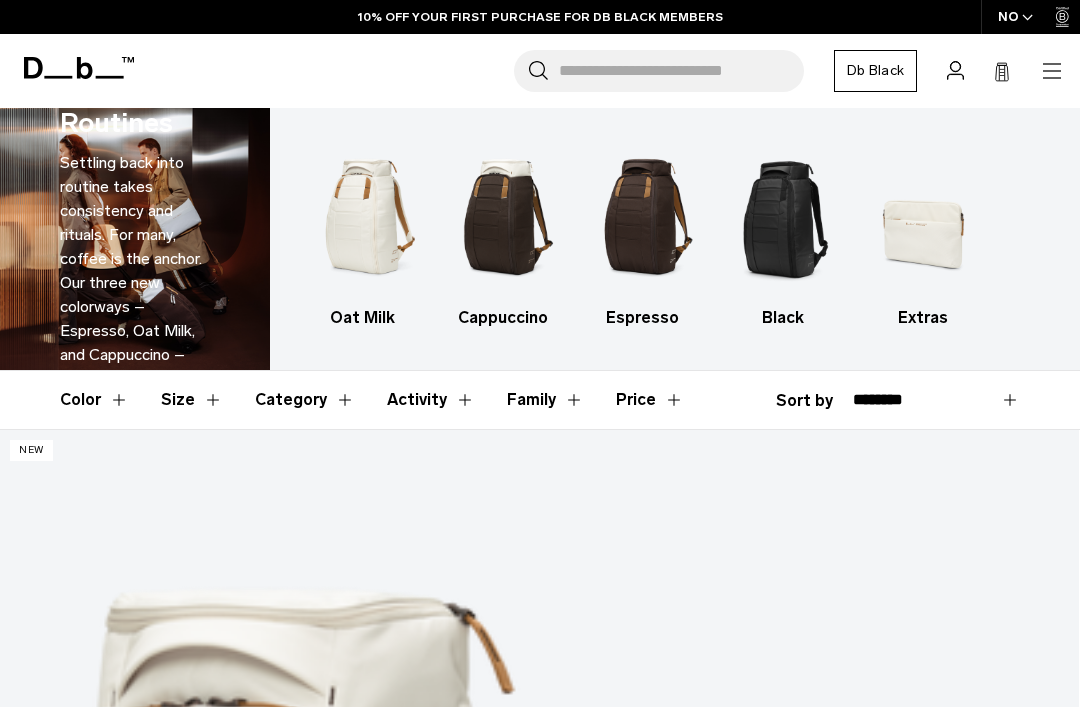 scroll, scrollTop: 0, scrollLeft: 0, axis: both 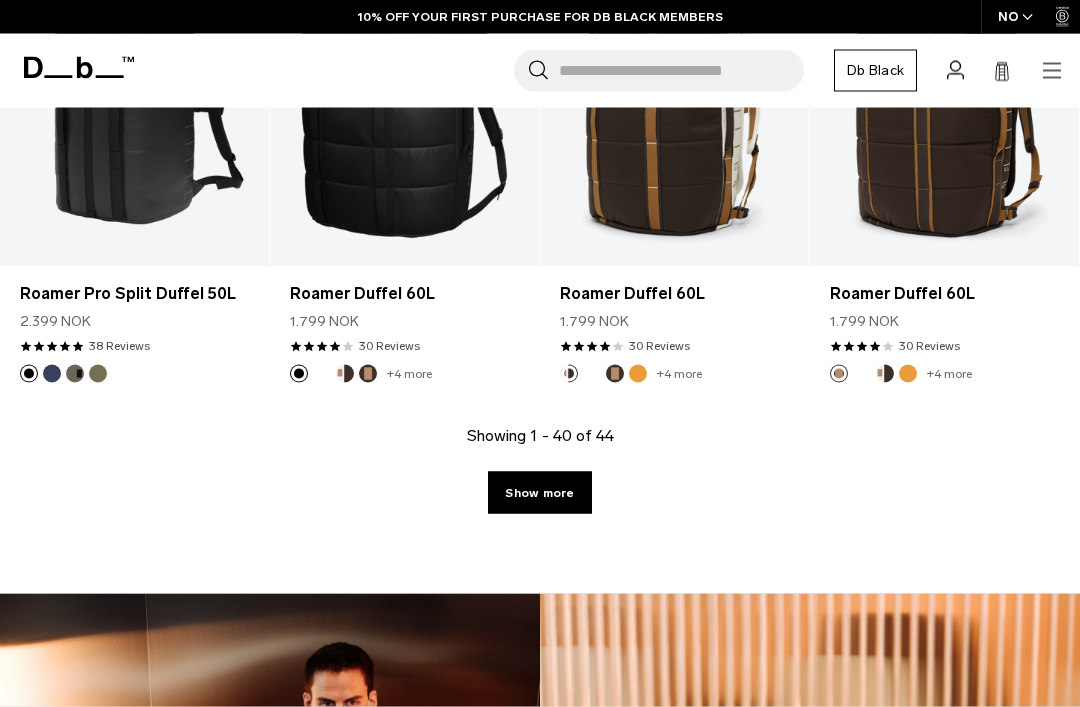 click on "Show more" at bounding box center (539, 493) 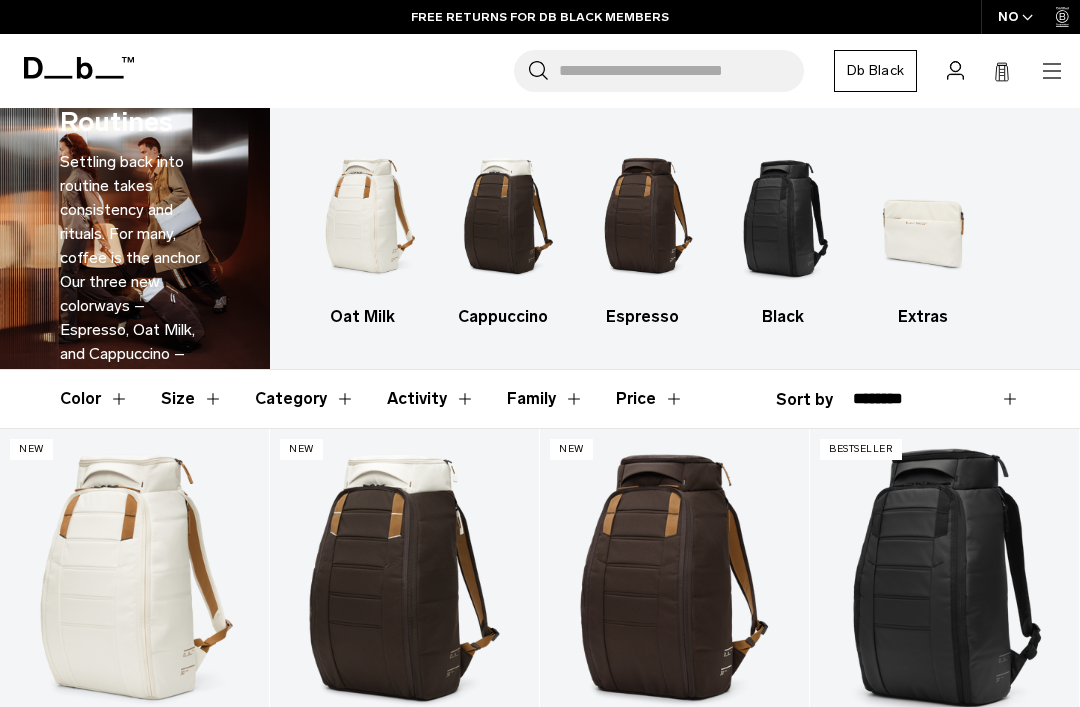 scroll, scrollTop: 0, scrollLeft: 0, axis: both 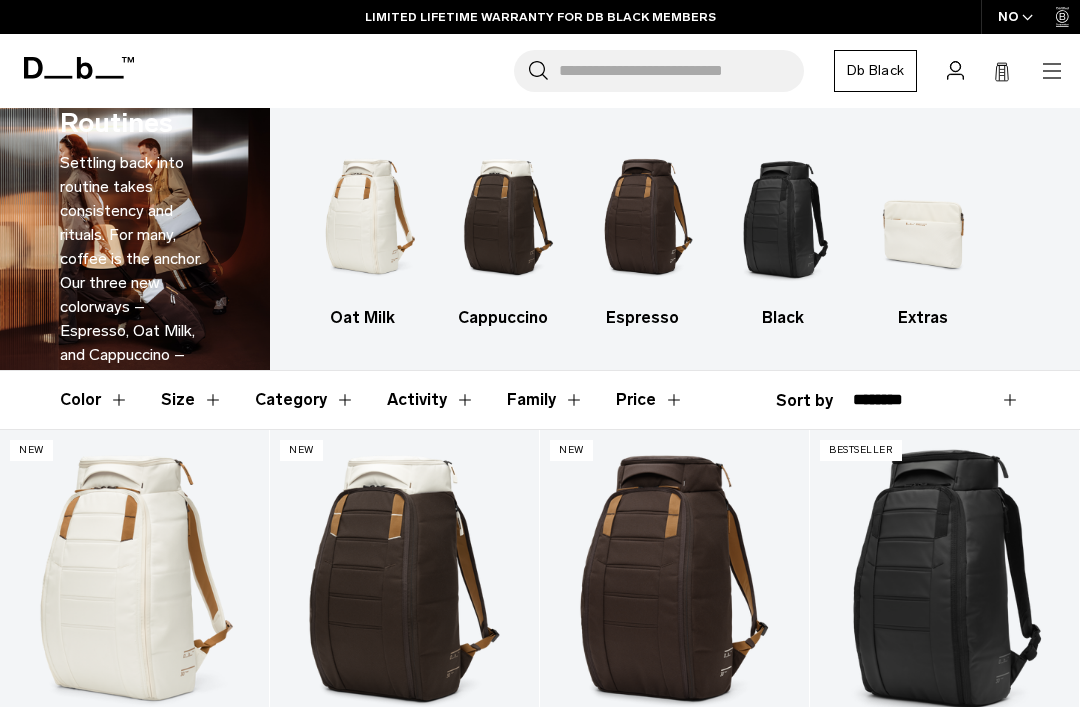 click on "Category" at bounding box center [305, 400] 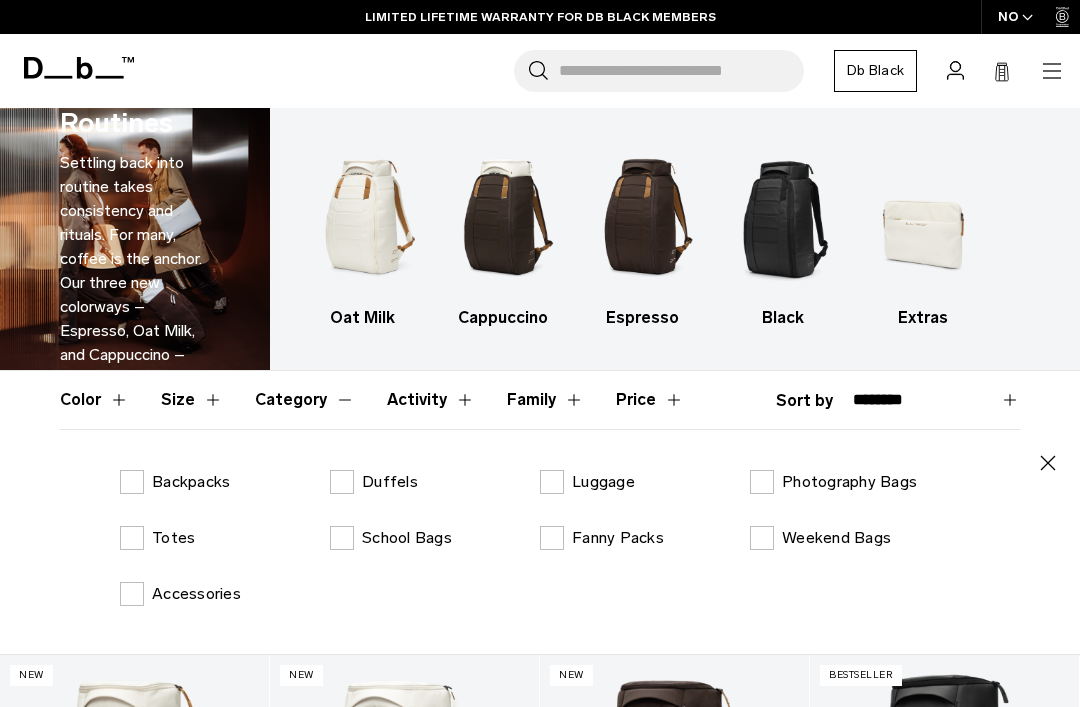 click on "Activity" at bounding box center [431, 400] 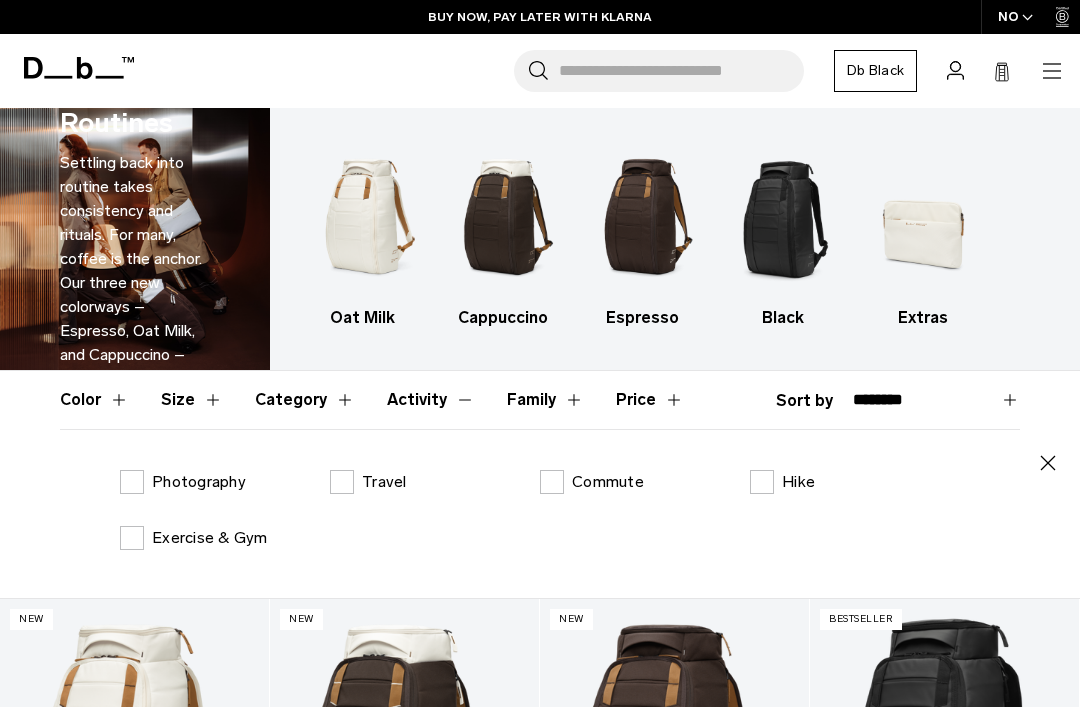 click on "Photography" at bounding box center [183, 482] 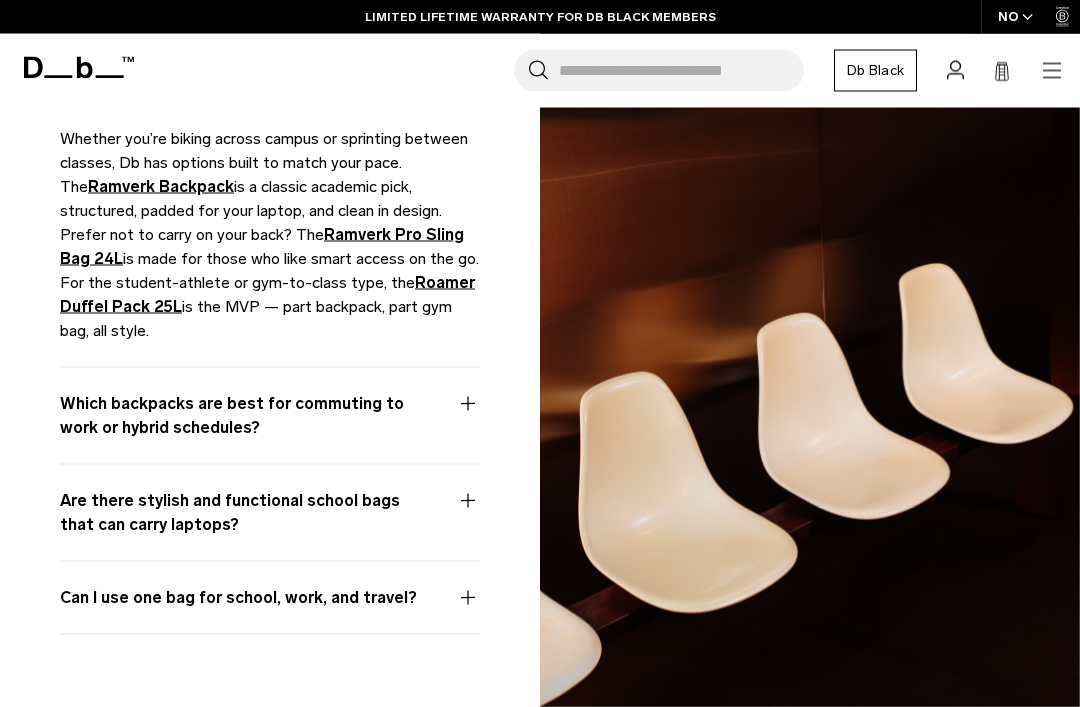 scroll, scrollTop: 2088, scrollLeft: 0, axis: vertical 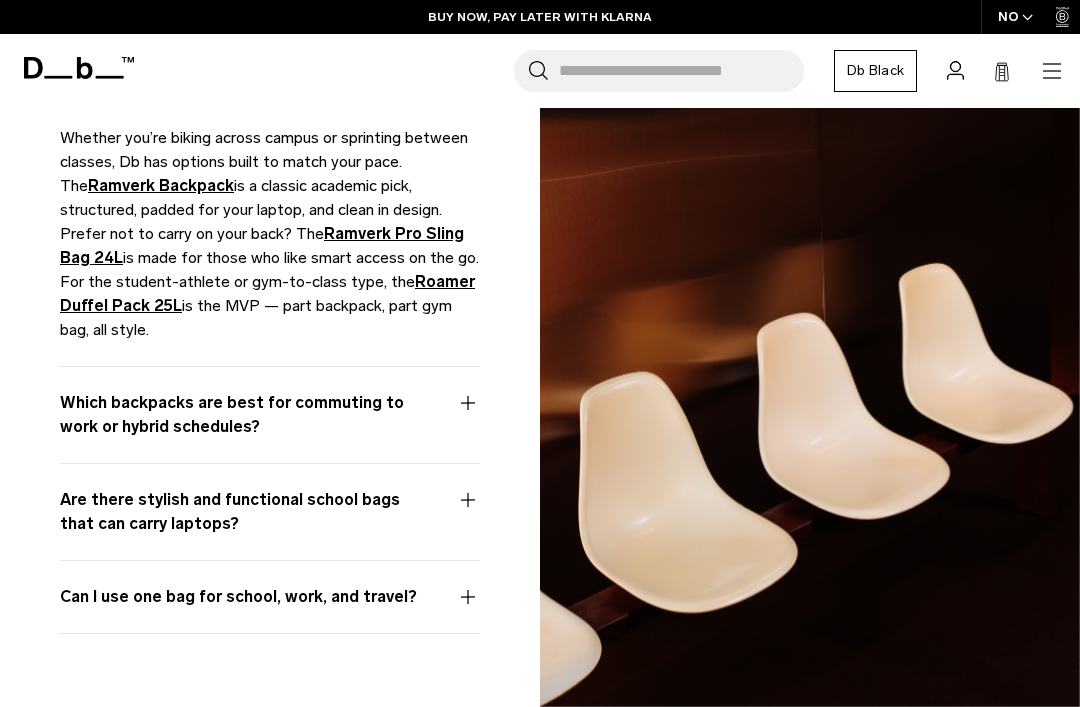 click on "Are there stylish and functional school bags that can carry laptops?" at bounding box center [270, 524] 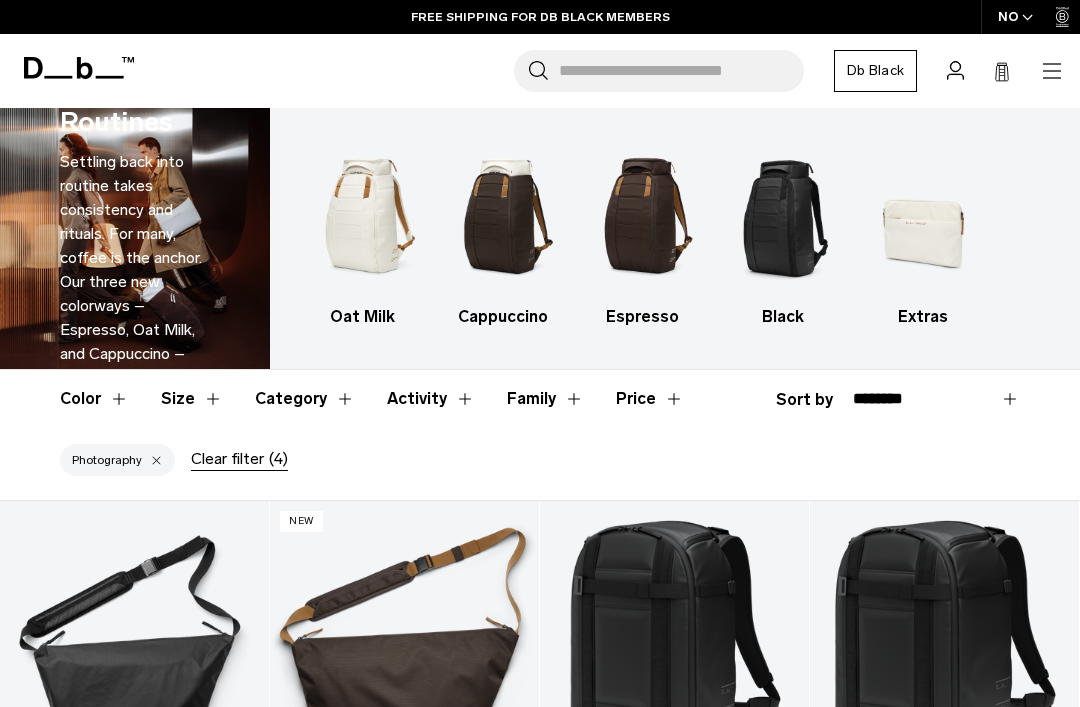 scroll, scrollTop: 0, scrollLeft: 0, axis: both 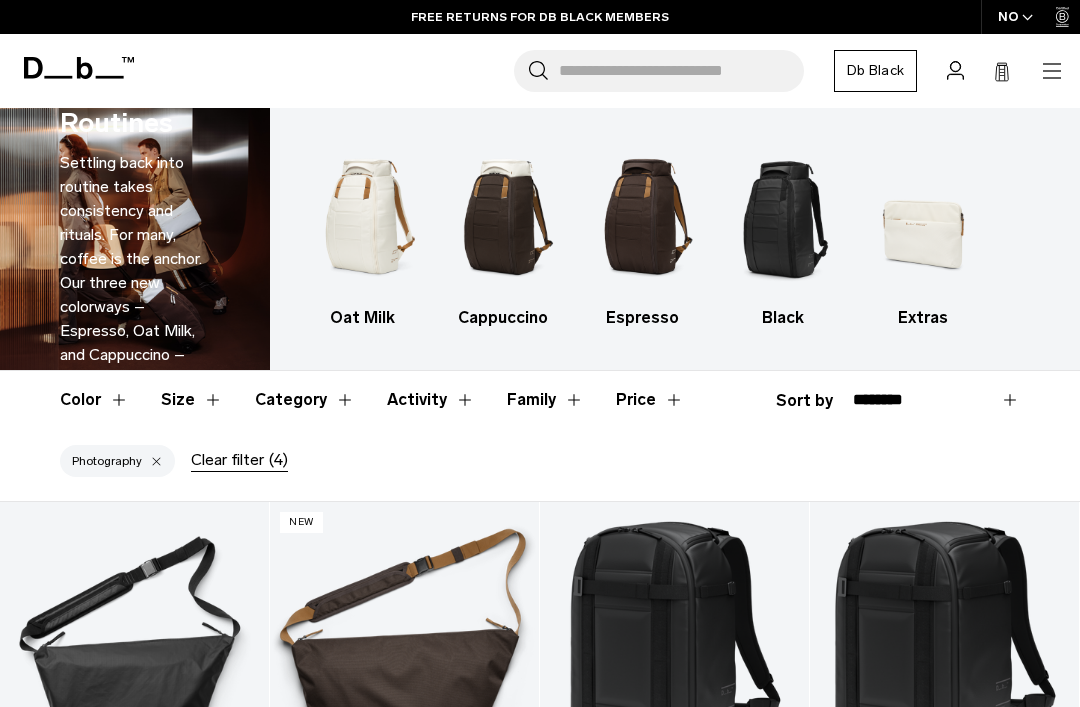 click at bounding box center (922, 217) 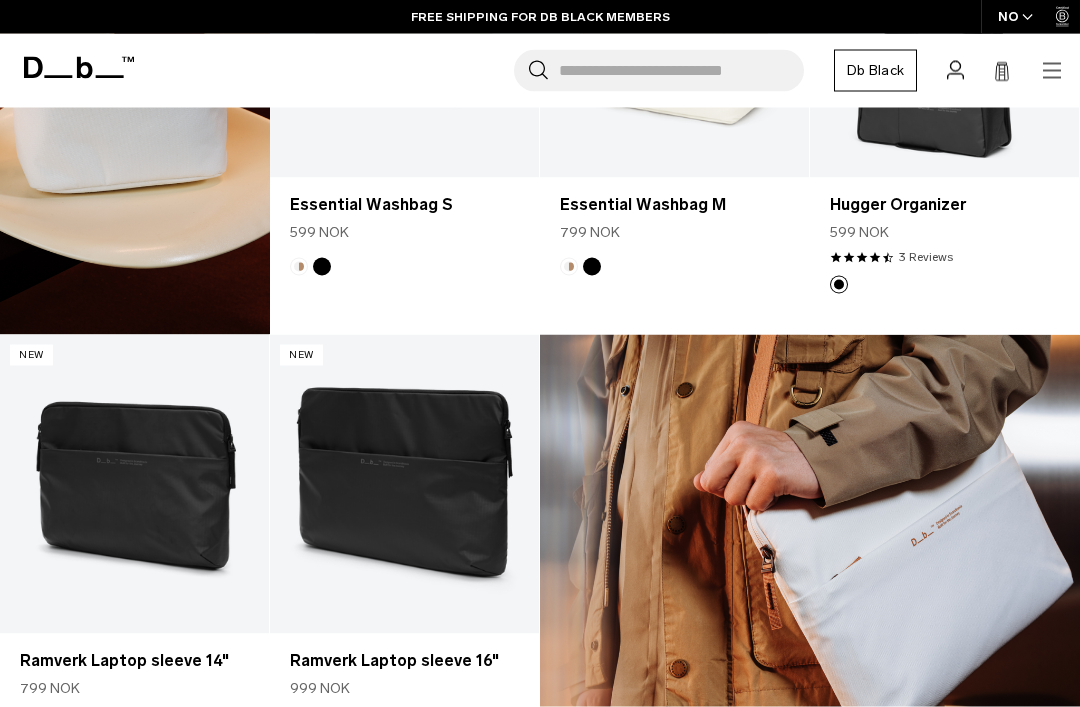 scroll, scrollTop: 555, scrollLeft: 0, axis: vertical 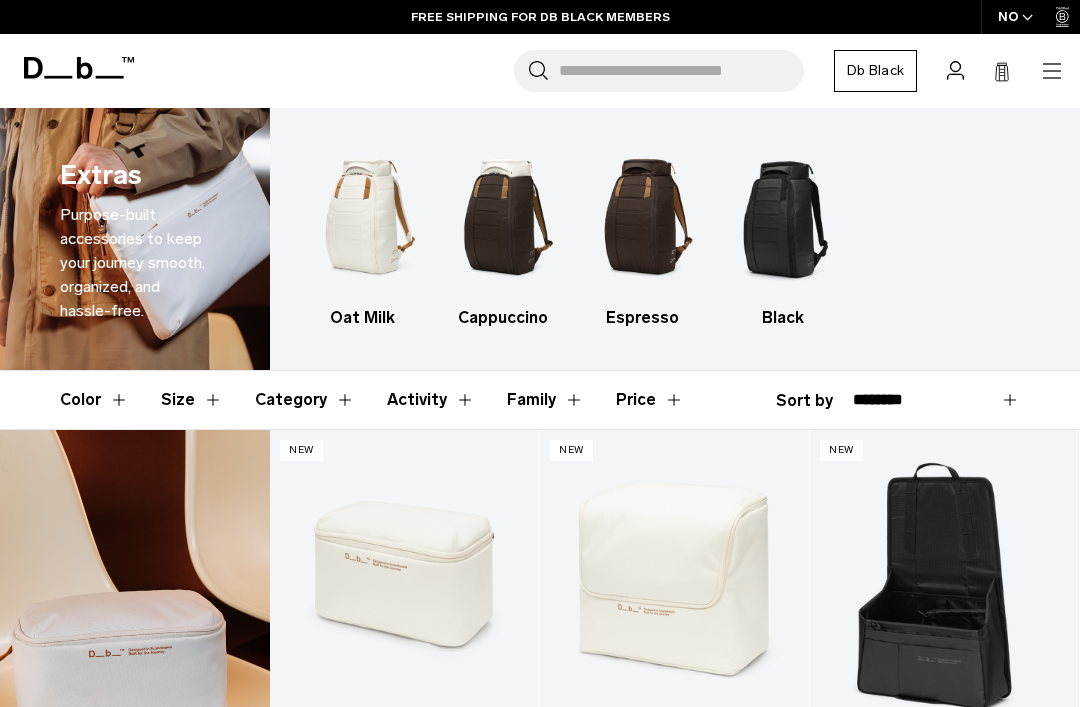 click 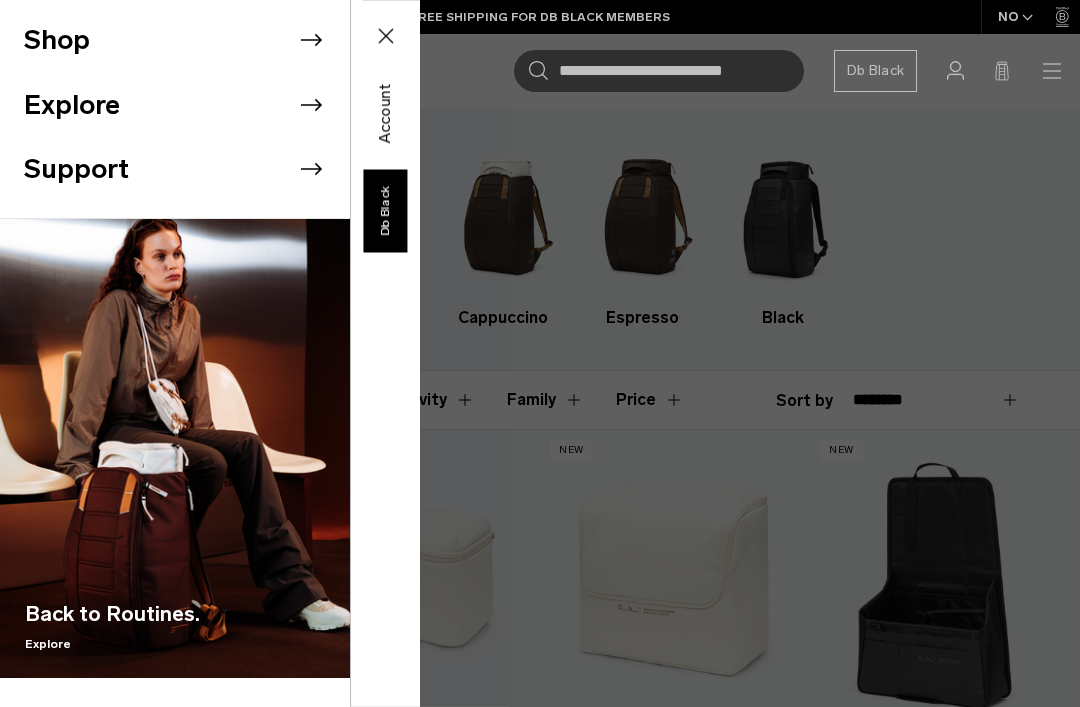 click 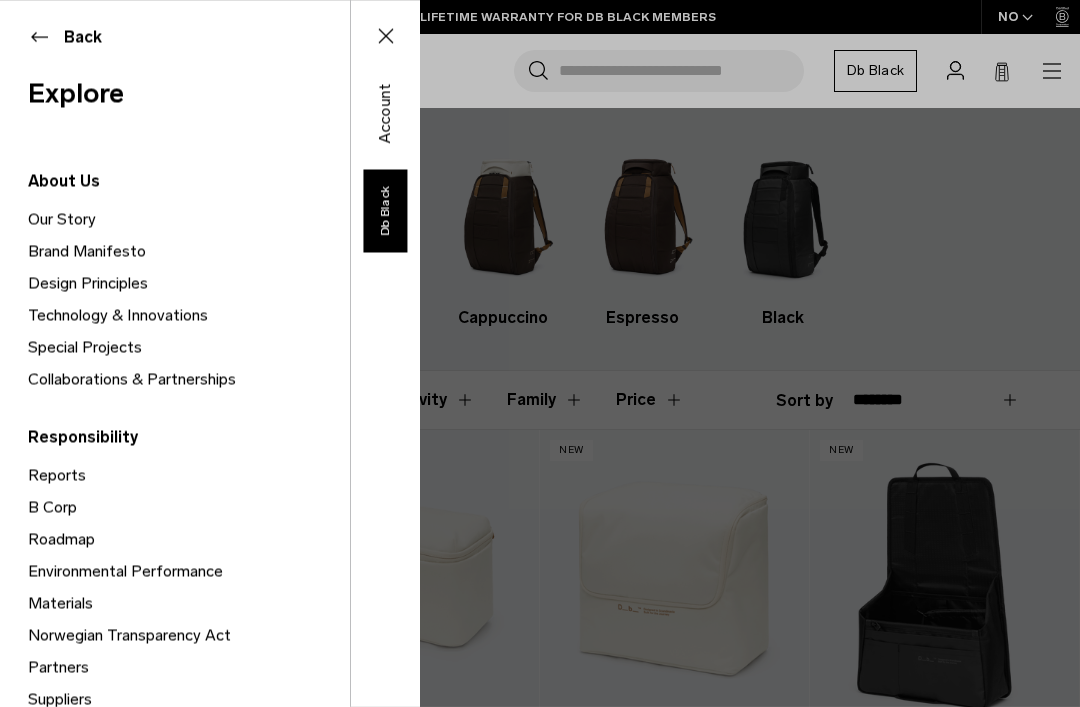 scroll, scrollTop: 0, scrollLeft: 0, axis: both 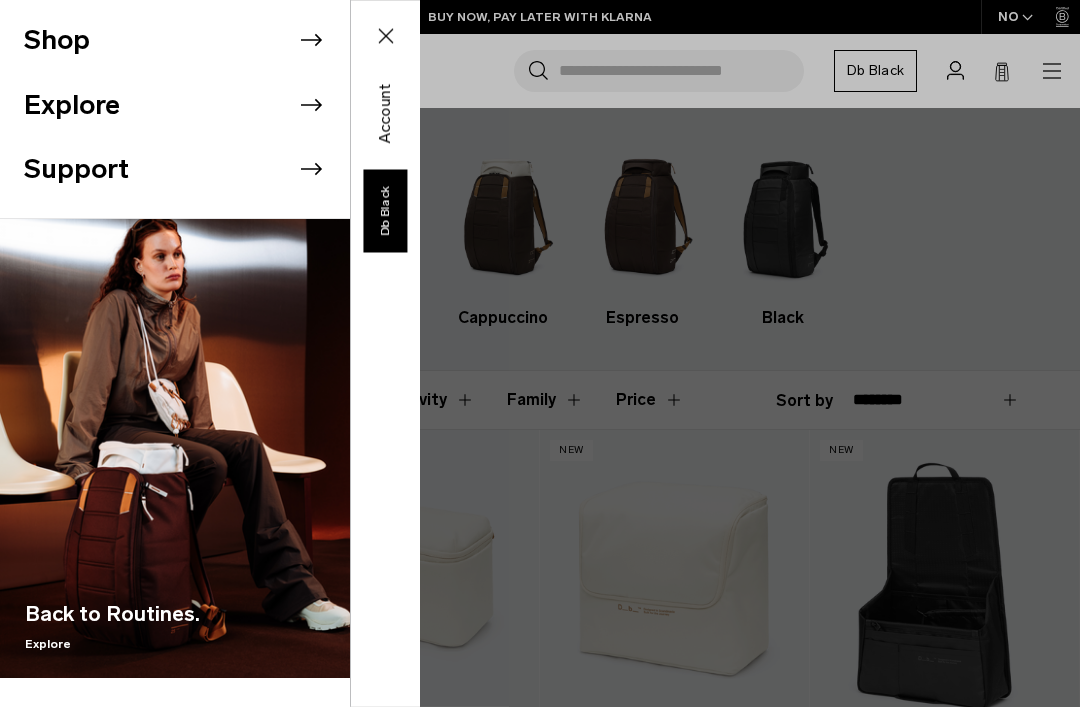 click 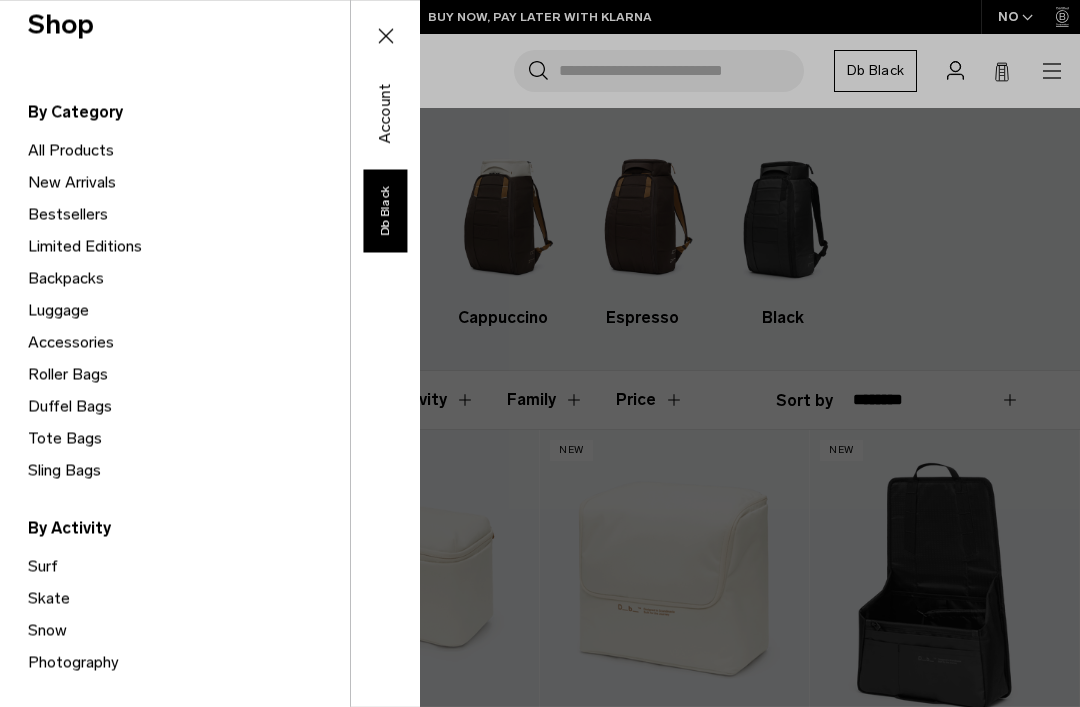 scroll, scrollTop: 63, scrollLeft: 0, axis: vertical 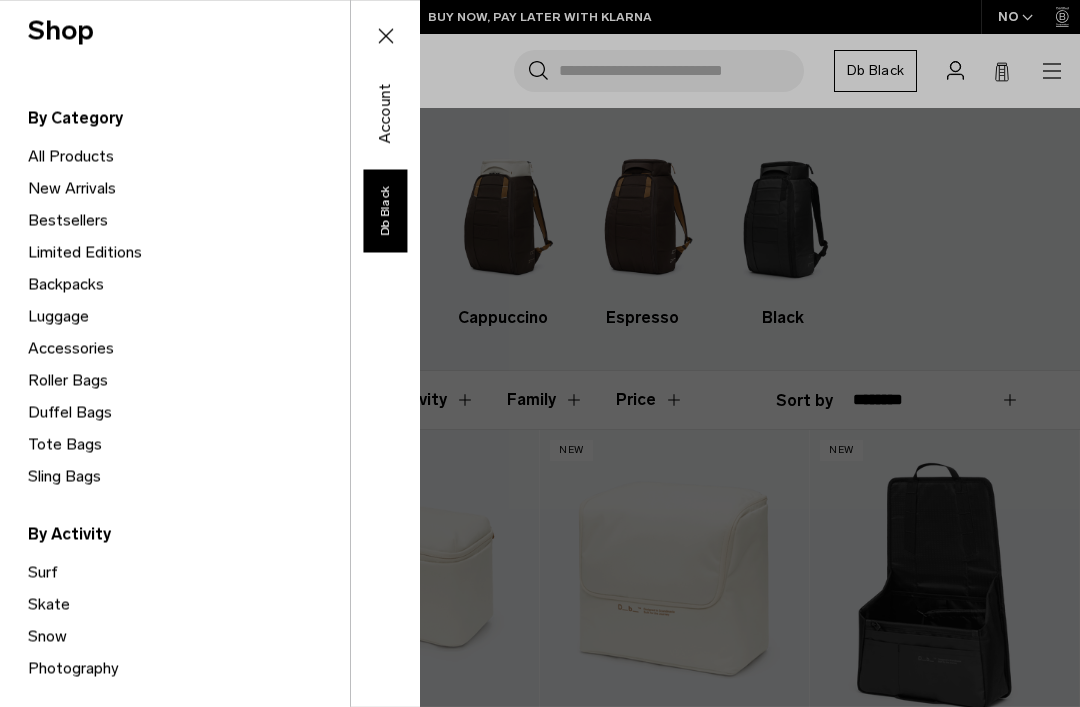 click on "Backpacks" at bounding box center (189, 284) 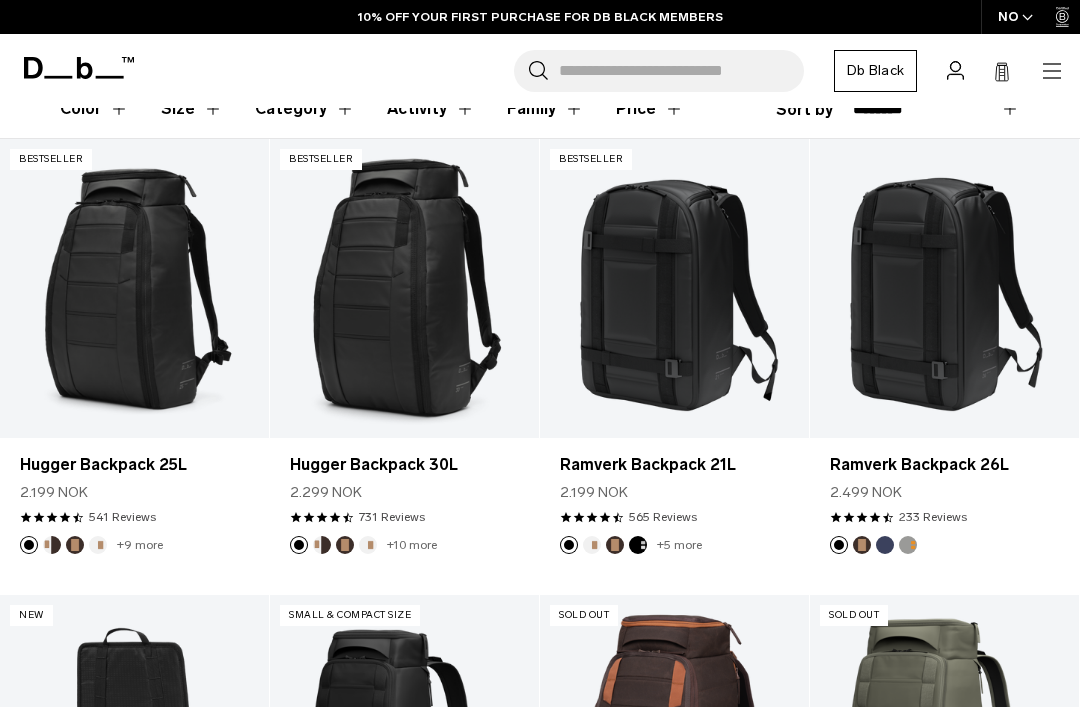 scroll, scrollTop: 315, scrollLeft: 0, axis: vertical 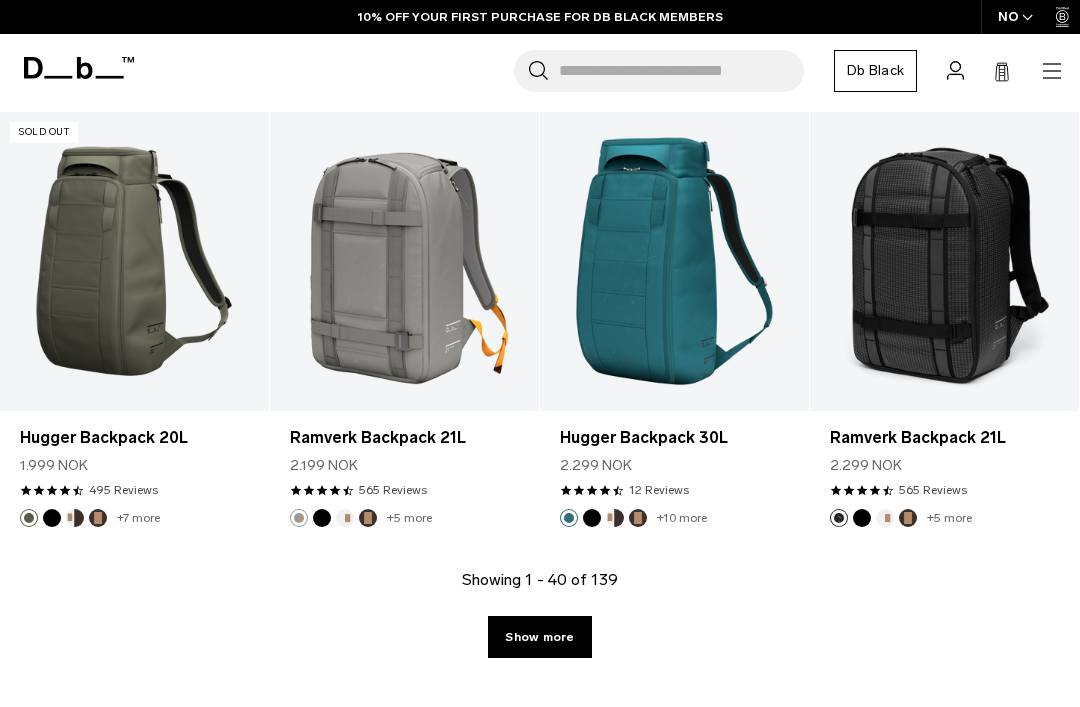 click on "Show more" at bounding box center [539, 637] 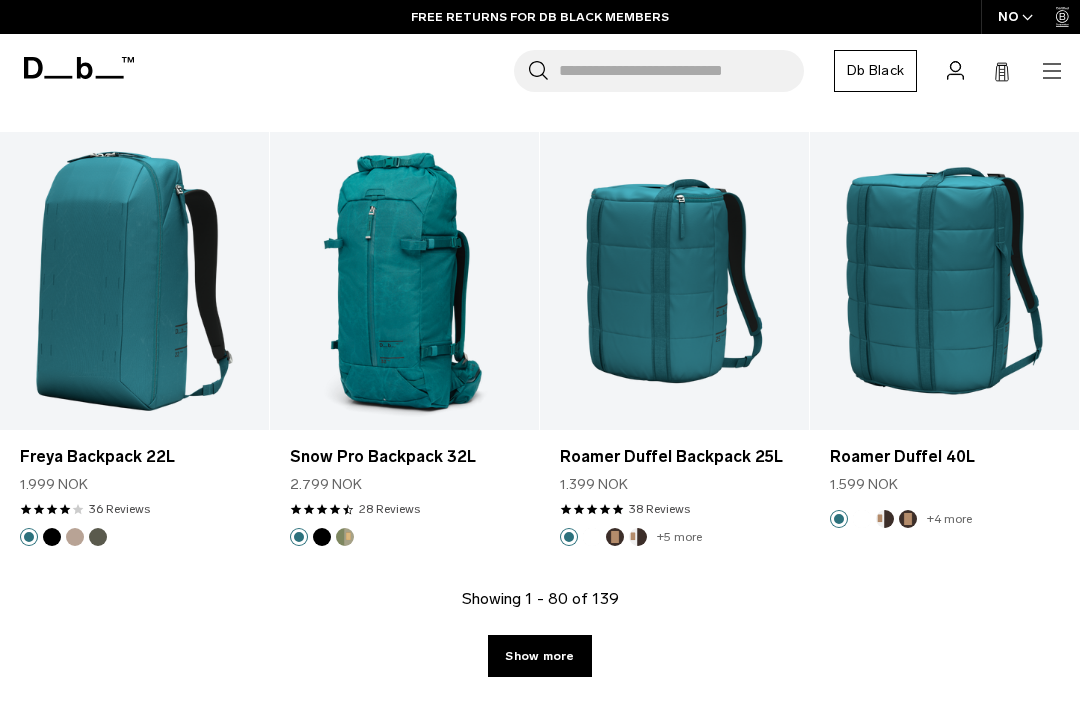 scroll, scrollTop: 9154, scrollLeft: 0, axis: vertical 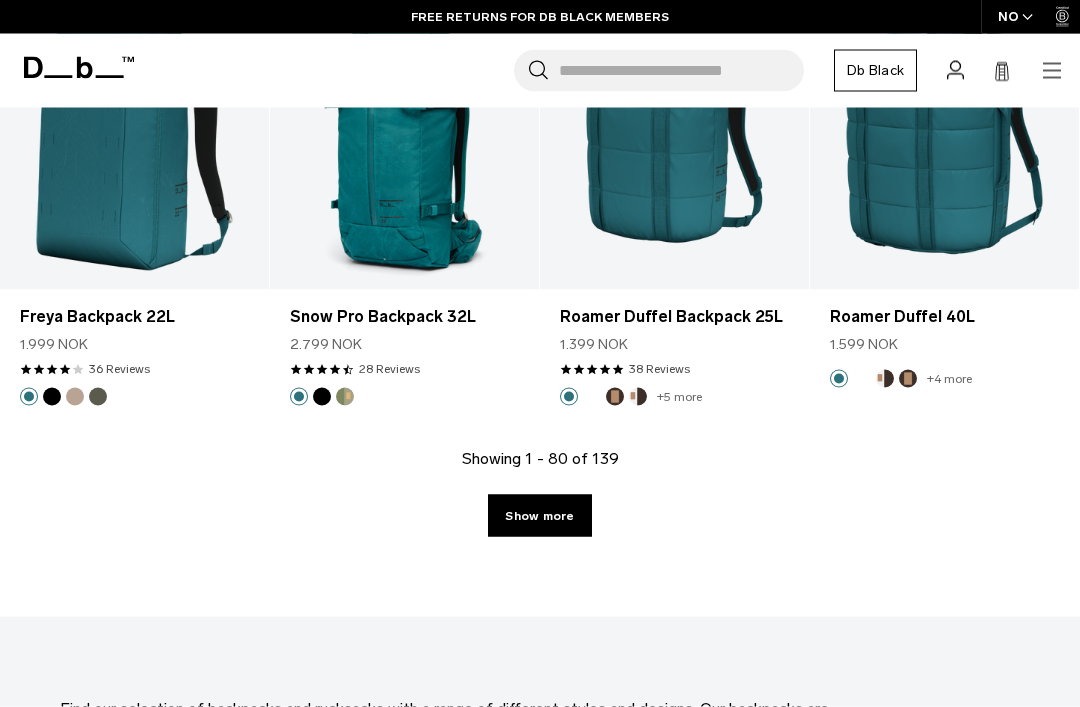 click on "Show more" at bounding box center [539, 516] 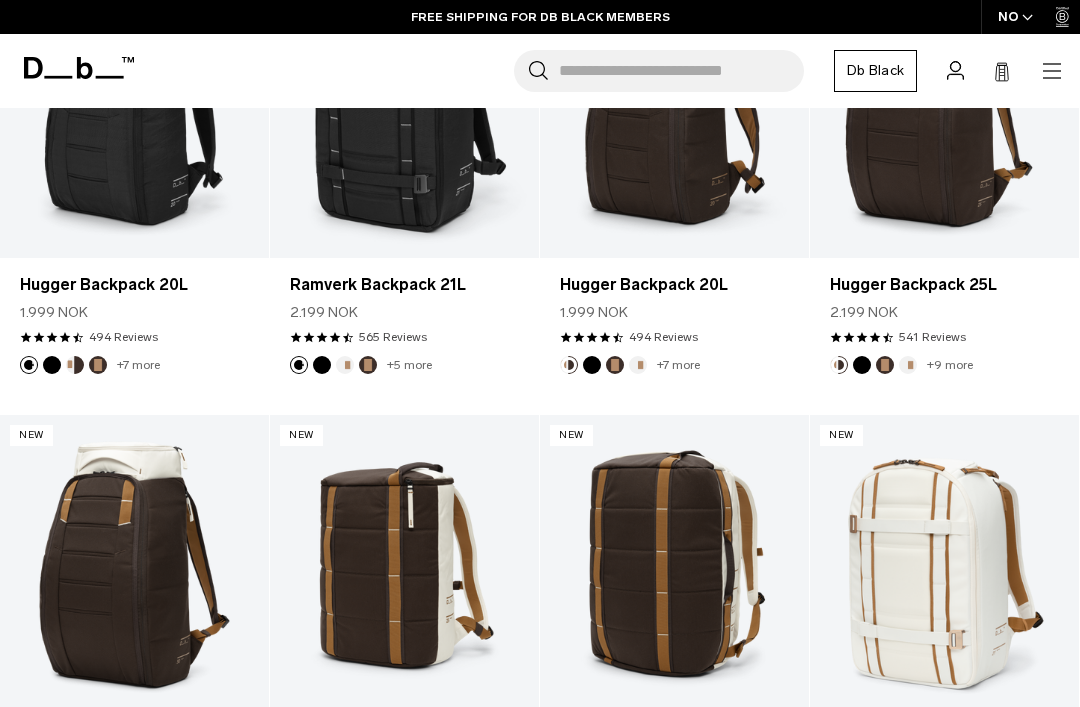 scroll, scrollTop: 13794, scrollLeft: 0, axis: vertical 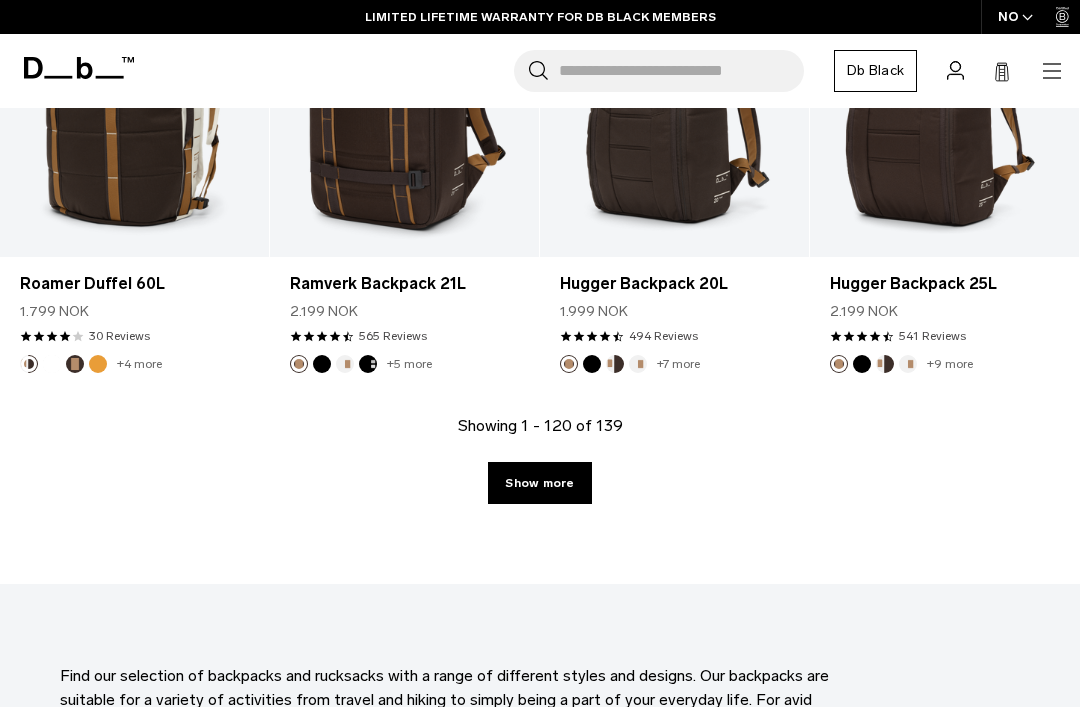 click on "Show more" at bounding box center [539, 483] 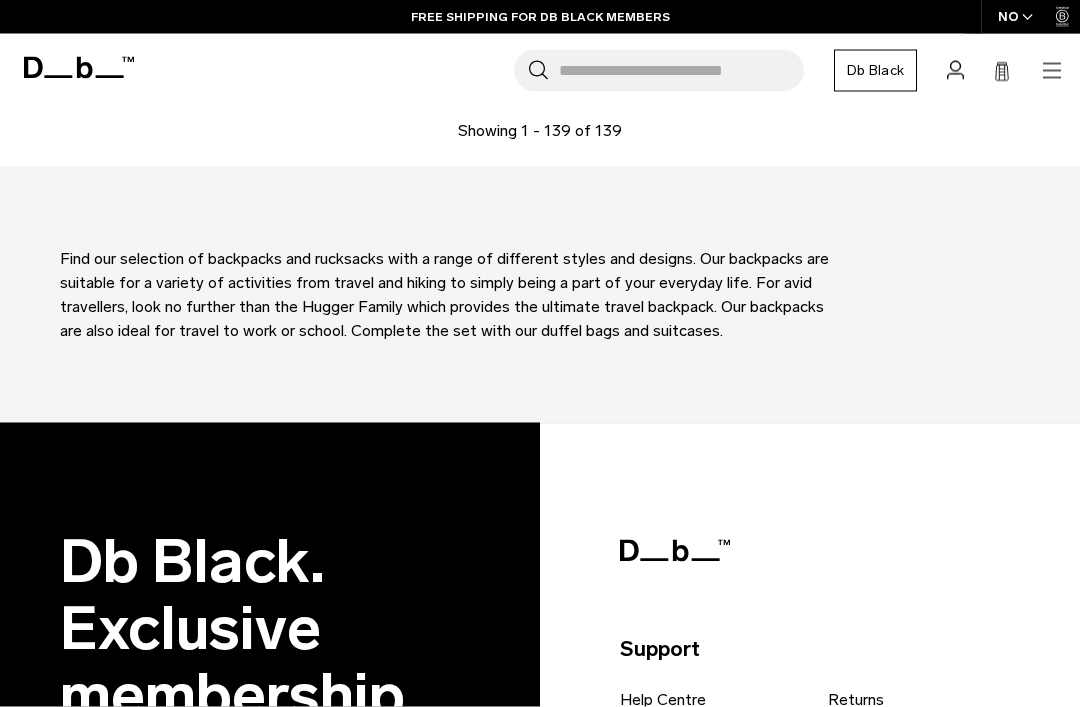 scroll, scrollTop: 15928, scrollLeft: 0, axis: vertical 